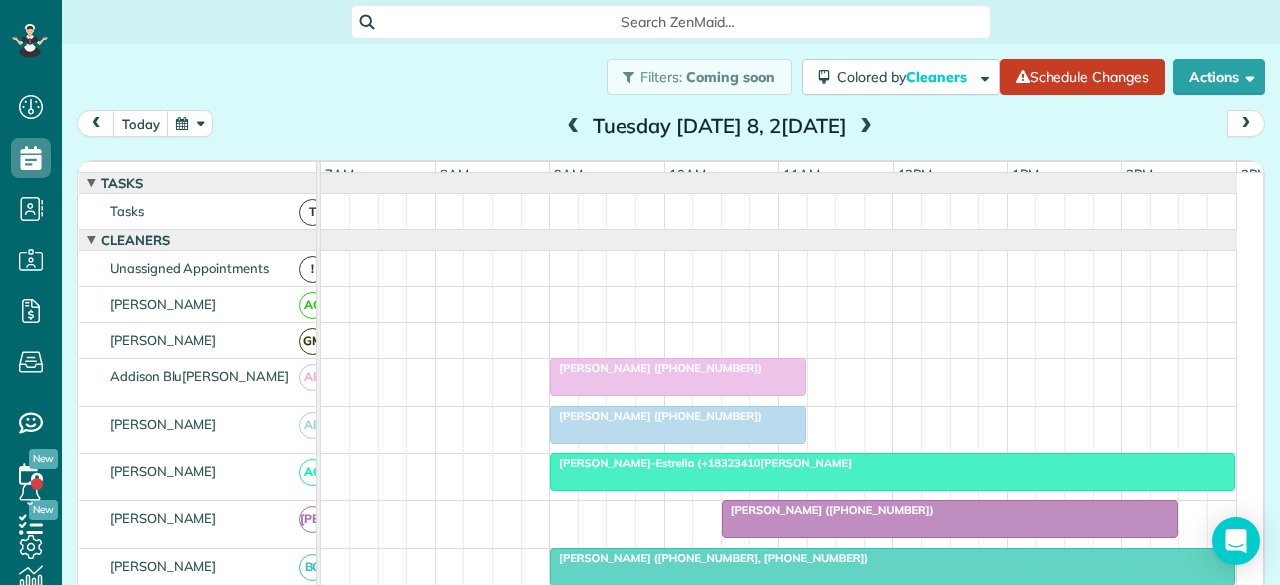 scroll, scrollTop: 0, scrollLeft: 0, axis: both 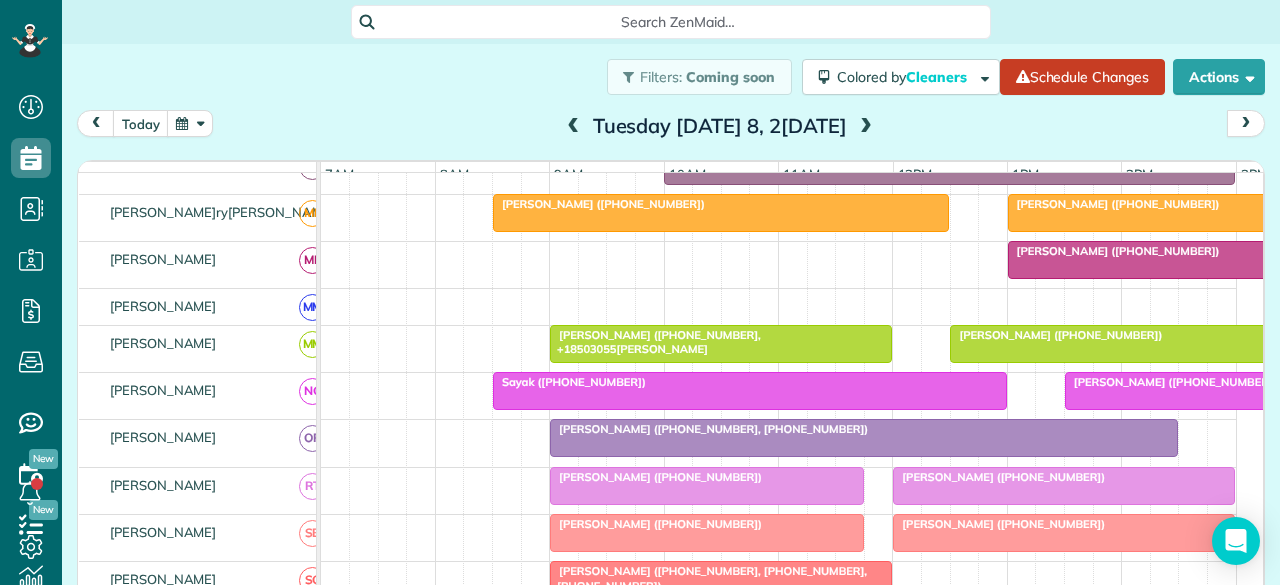 click at bounding box center [574, 127] 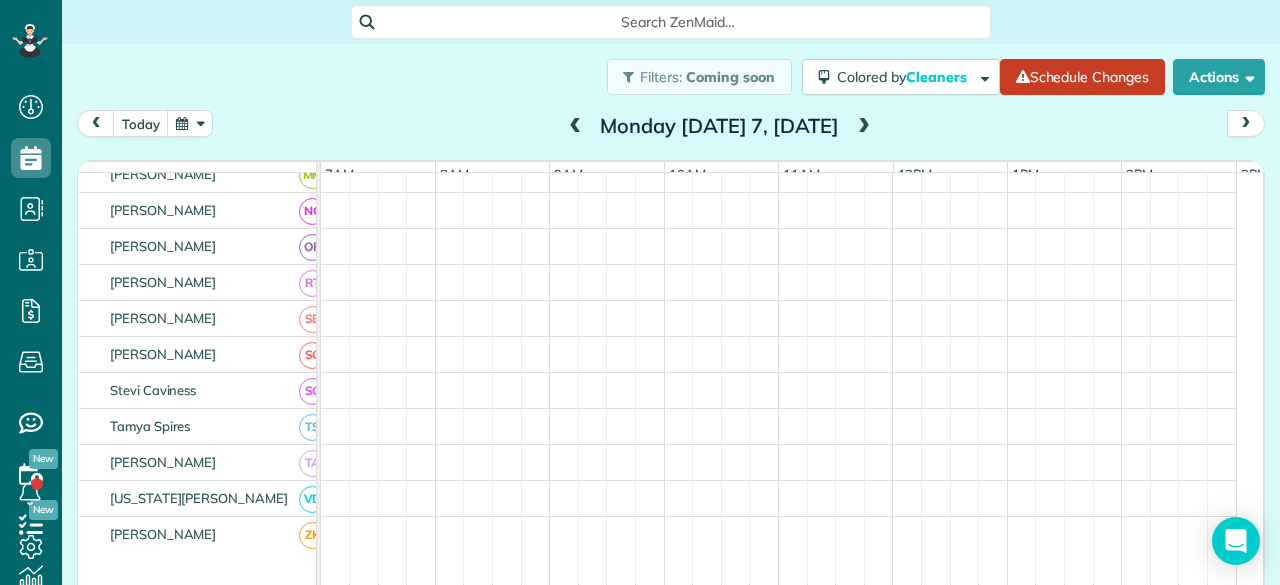 scroll, scrollTop: 742, scrollLeft: 0, axis: vertical 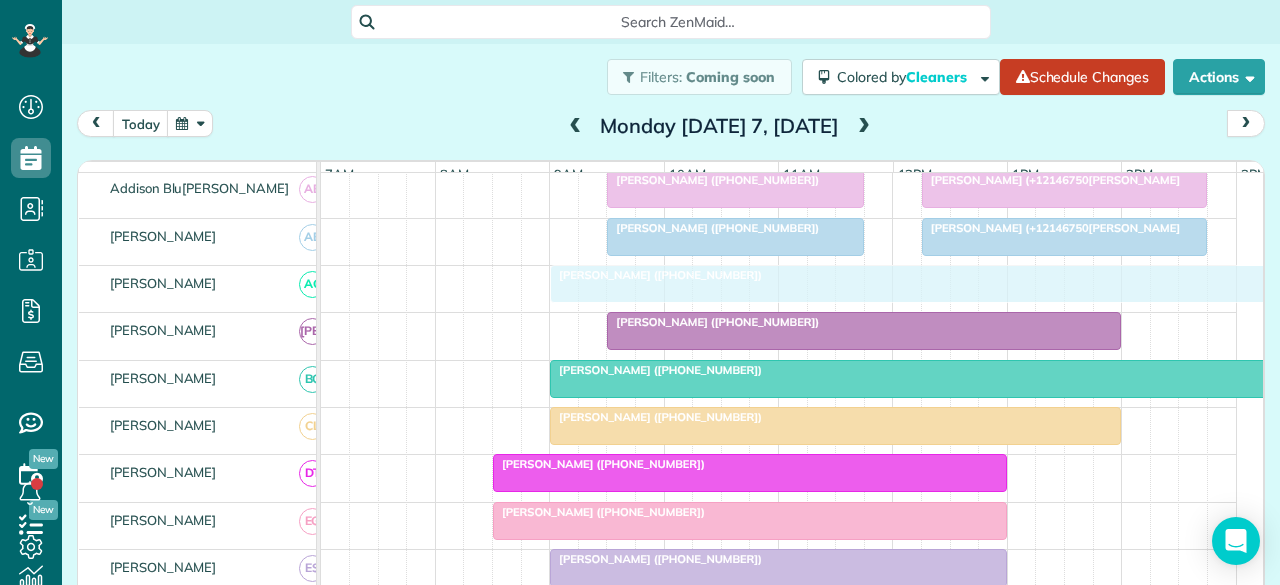 drag, startPoint x: 624, startPoint y: 298, endPoint x: 588, endPoint y: 310, distance: 37.94733 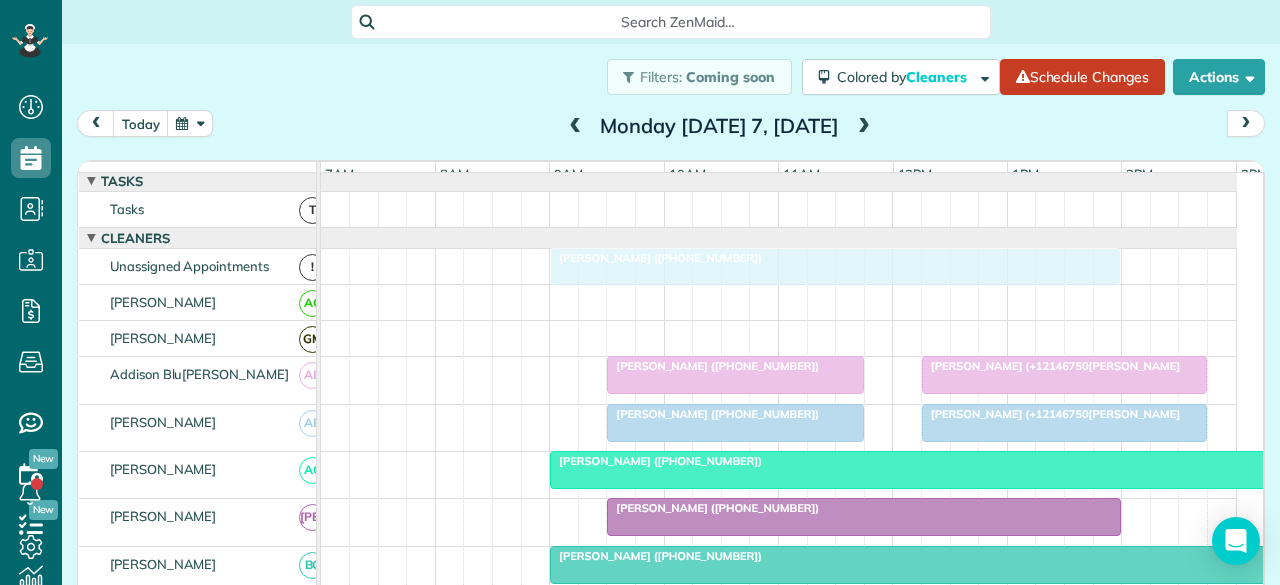 drag, startPoint x: 584, startPoint y: 434, endPoint x: 586, endPoint y: 272, distance: 162.01234 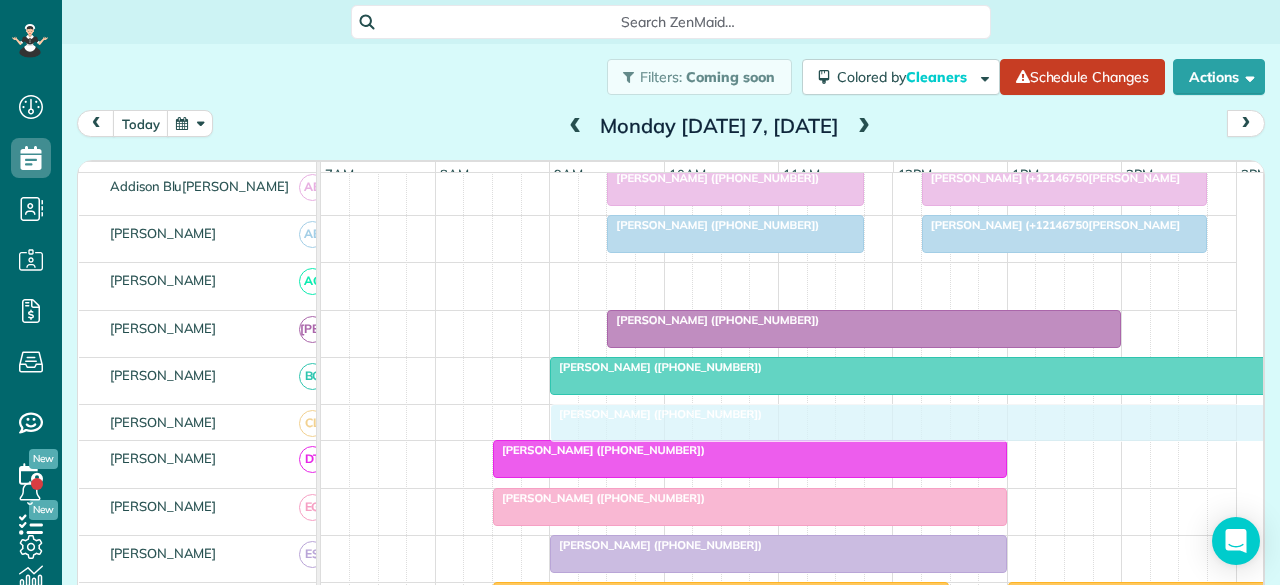 drag, startPoint x: 605, startPoint y: 287, endPoint x: 604, endPoint y: 425, distance: 138.00362 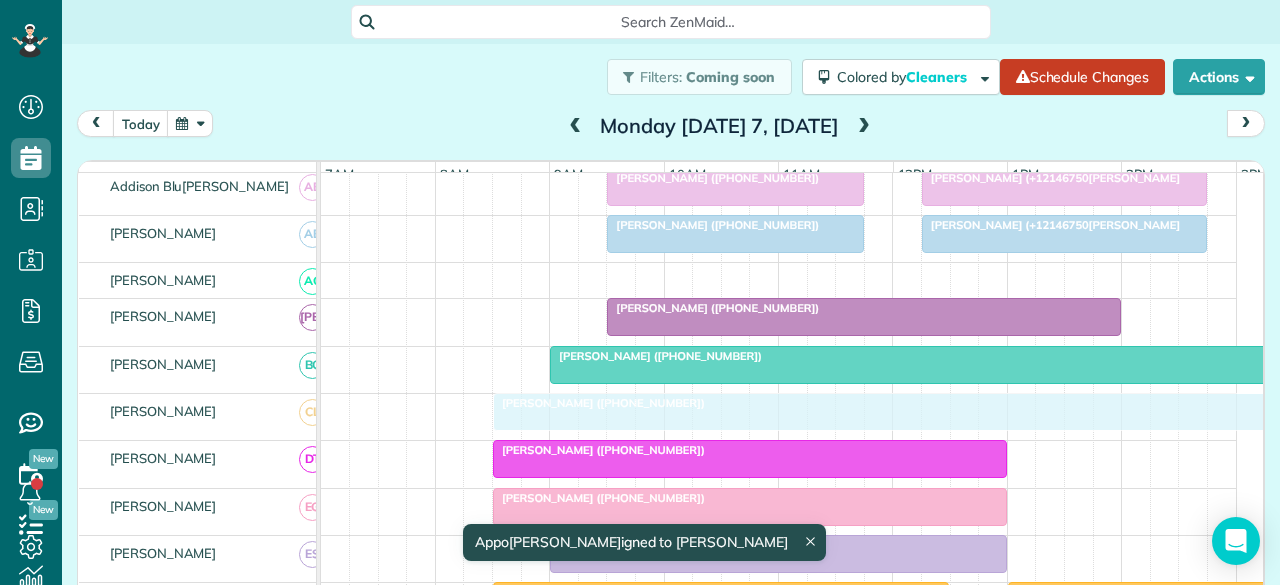 drag, startPoint x: 651, startPoint y: 414, endPoint x: 598, endPoint y: 421, distance: 53.460266 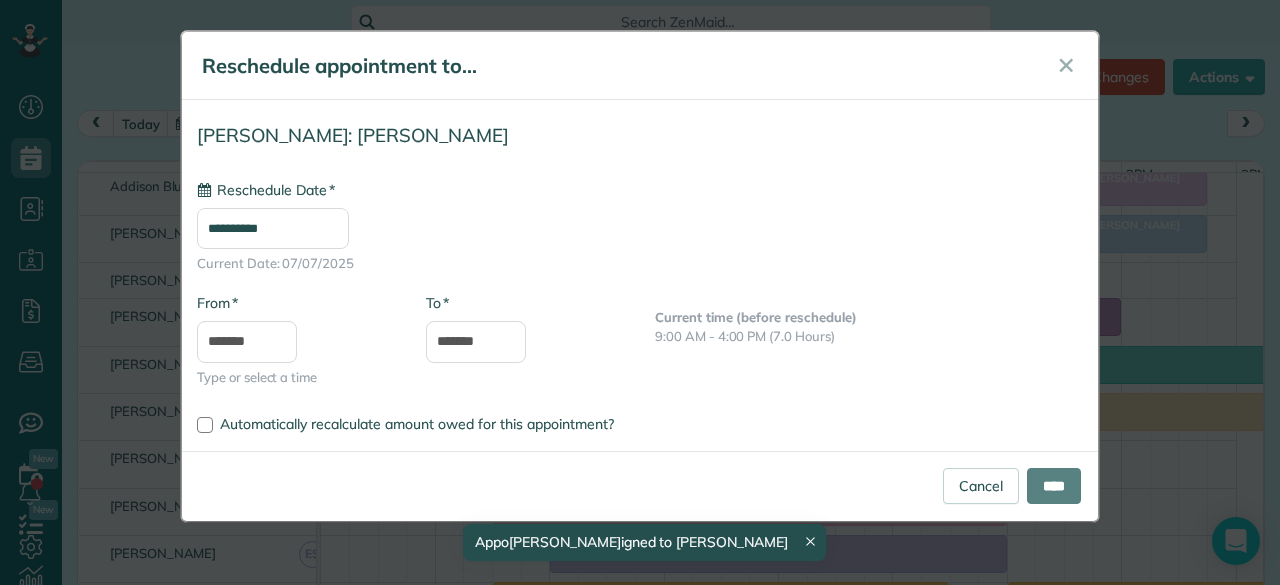 type on "**********" 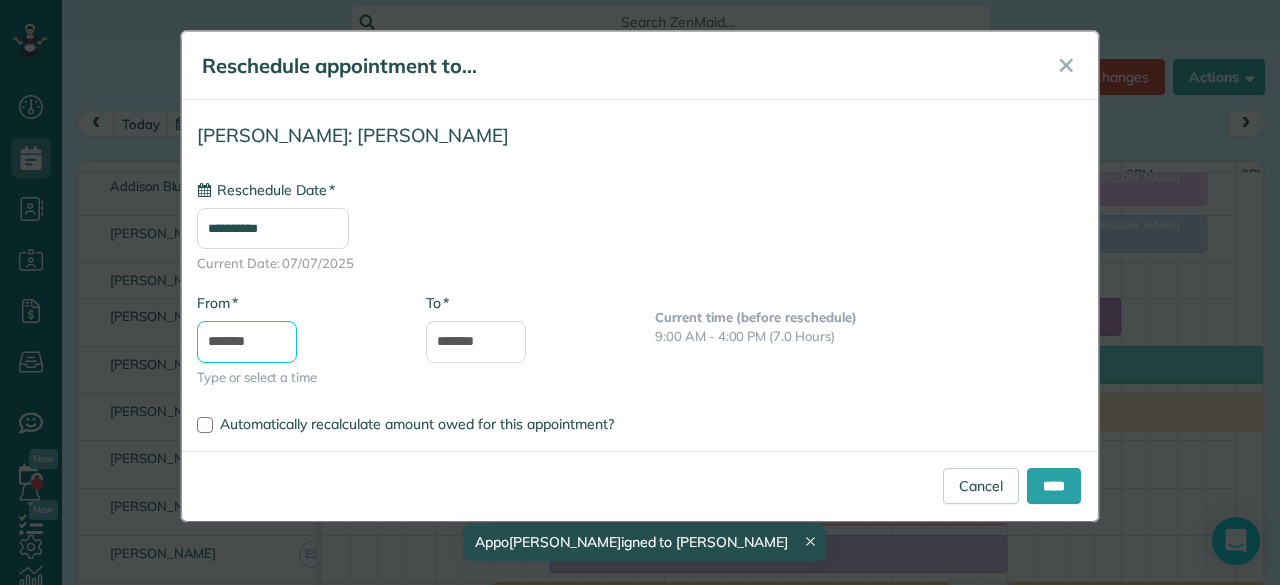 click on "*******" at bounding box center (247, 342) 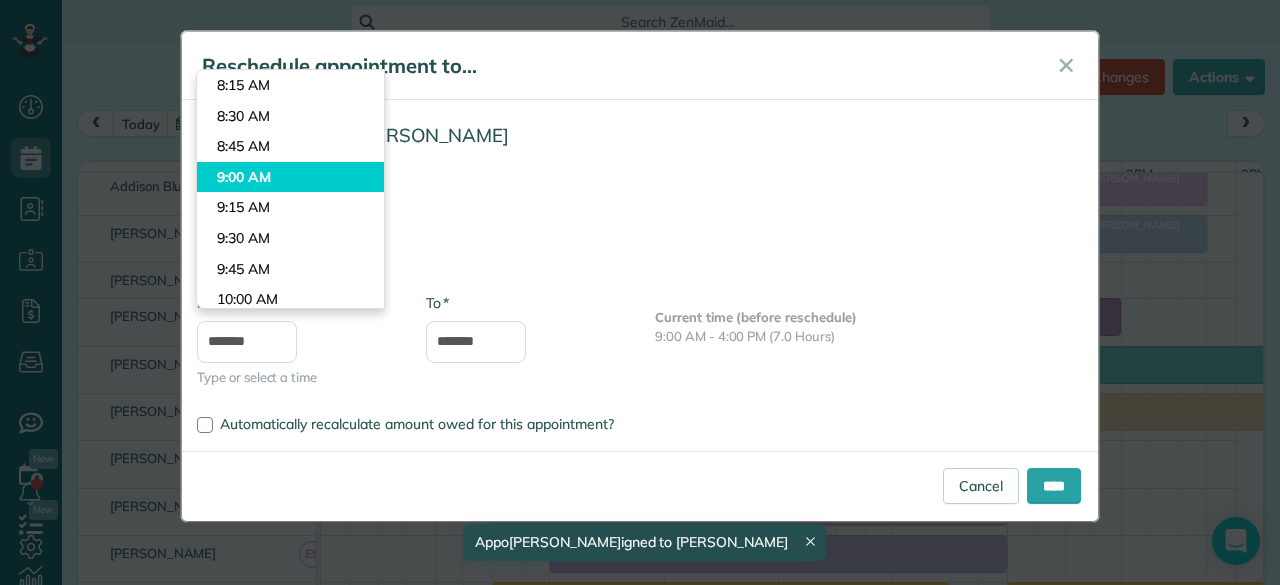 type on "*******" 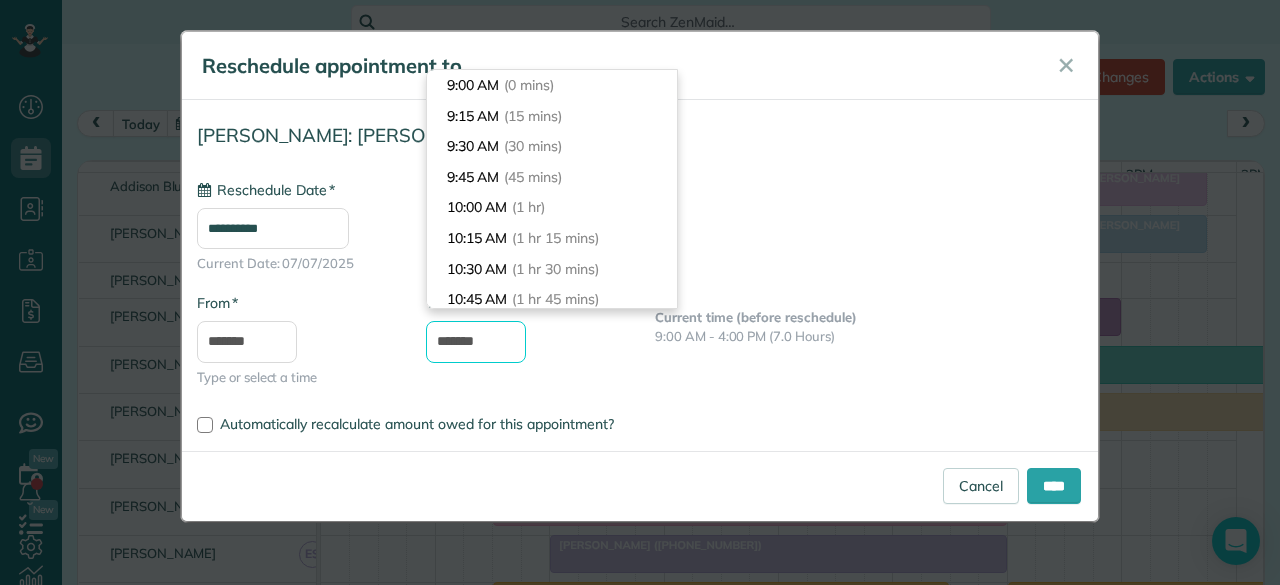 drag, startPoint x: 494, startPoint y: 341, endPoint x: 420, endPoint y: 343, distance: 74.02702 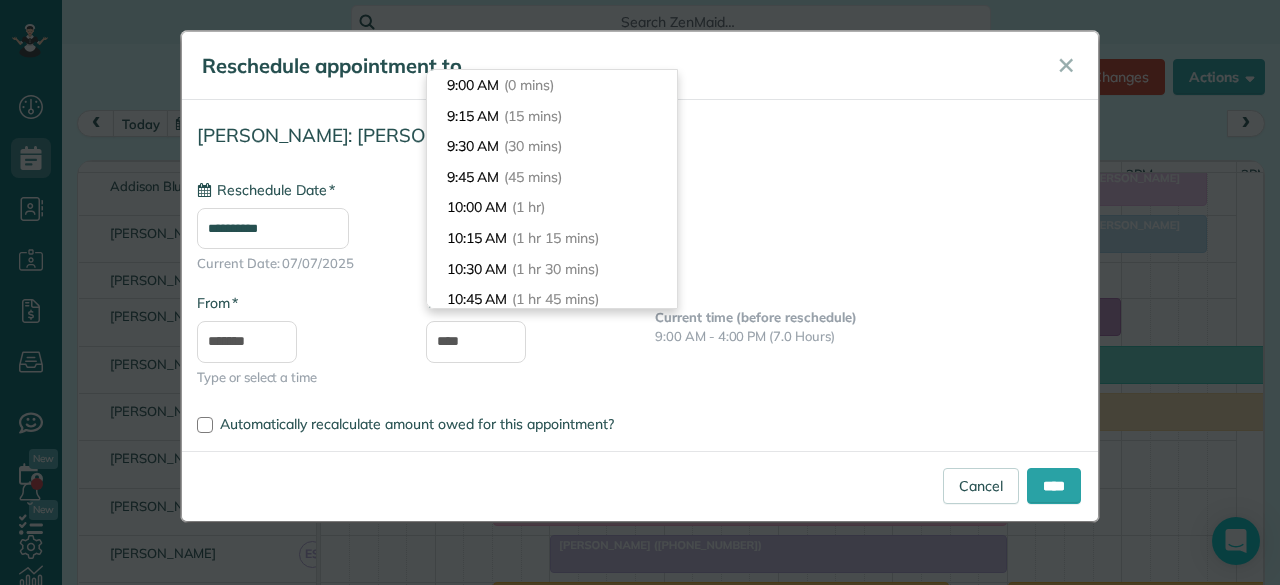 type on "********" 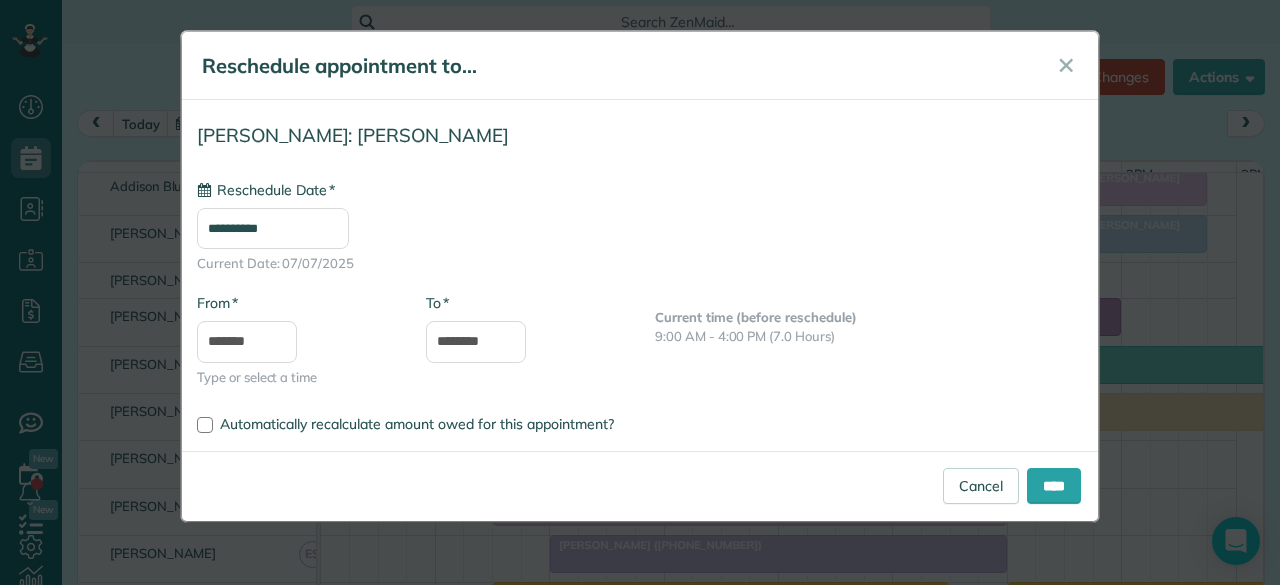 click on "**********" at bounding box center [640, 261] 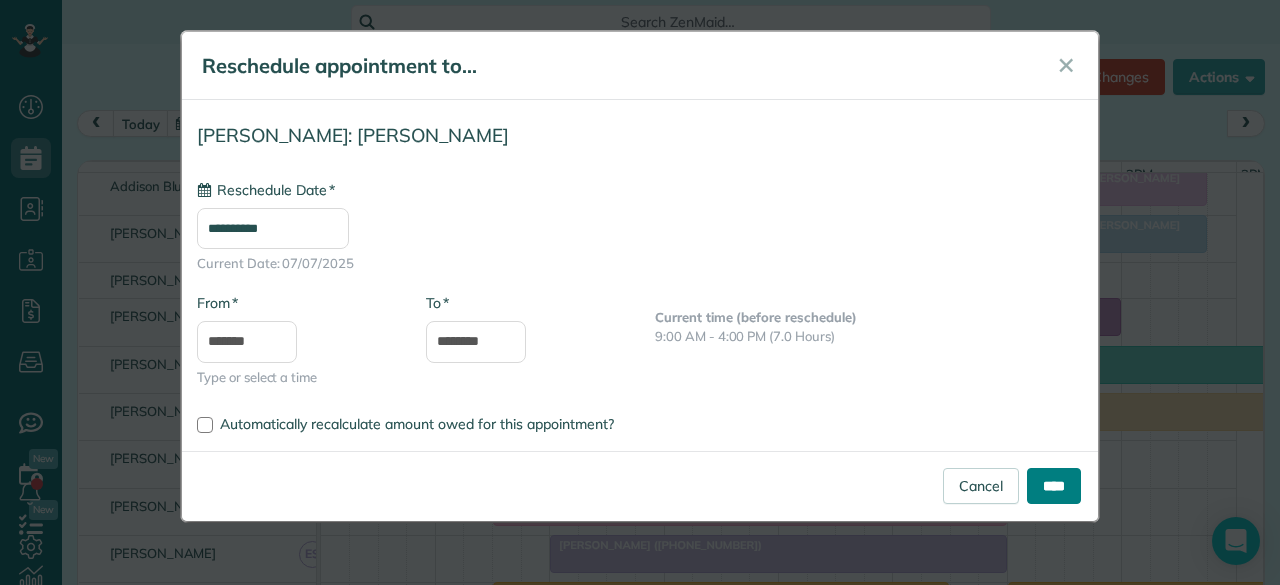click on "****" at bounding box center (1054, 486) 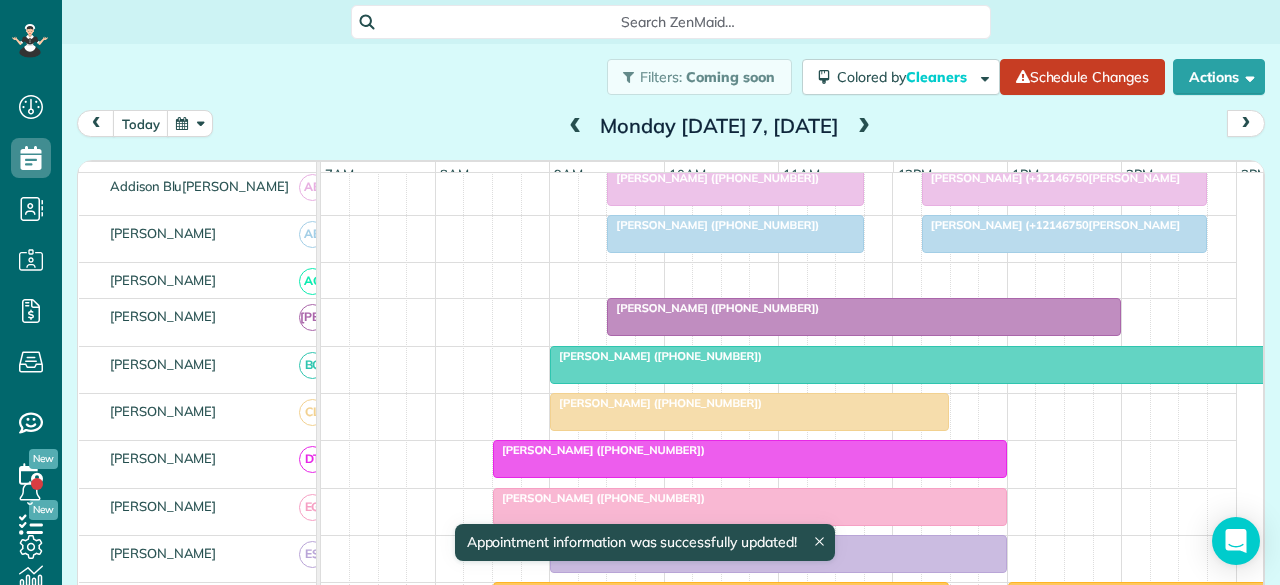 click on "[PERSON_NAME] ([PHONE_NUMBER])" at bounding box center [656, 403] 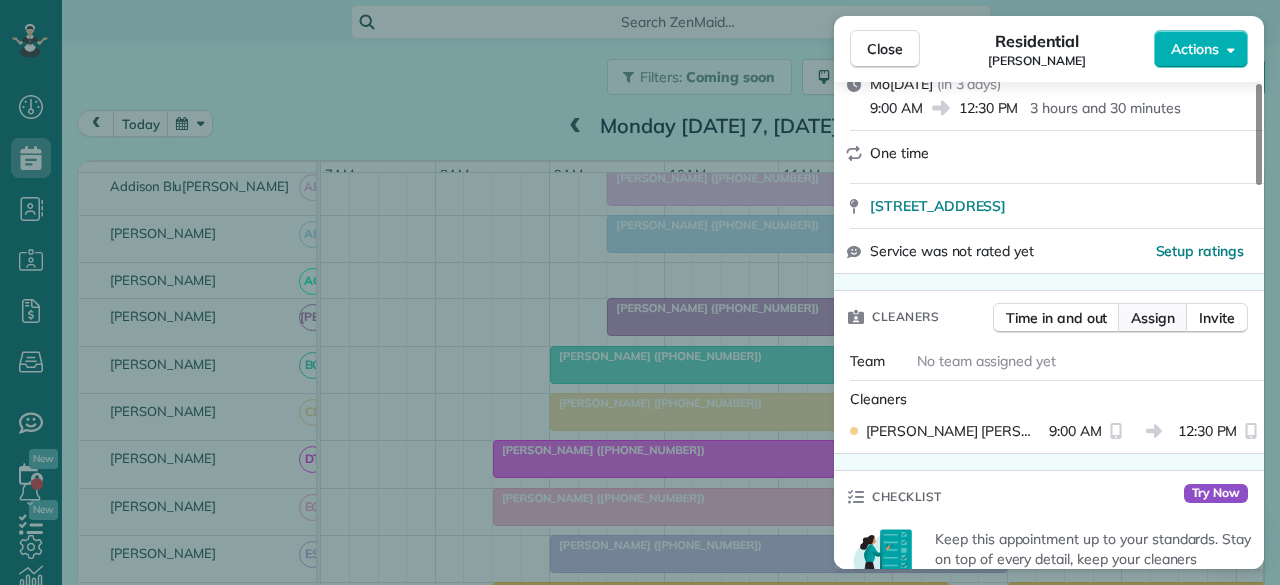 click on "Assign" at bounding box center [1153, 318] 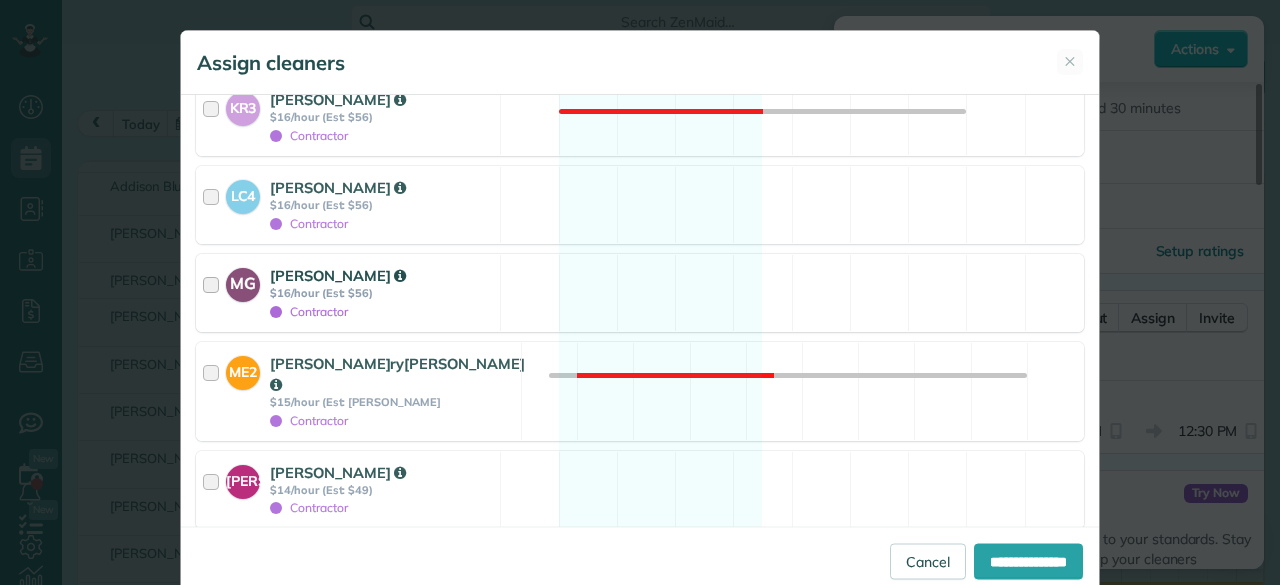 click on "$16/hour (Est: $56)" at bounding box center (382, 293) 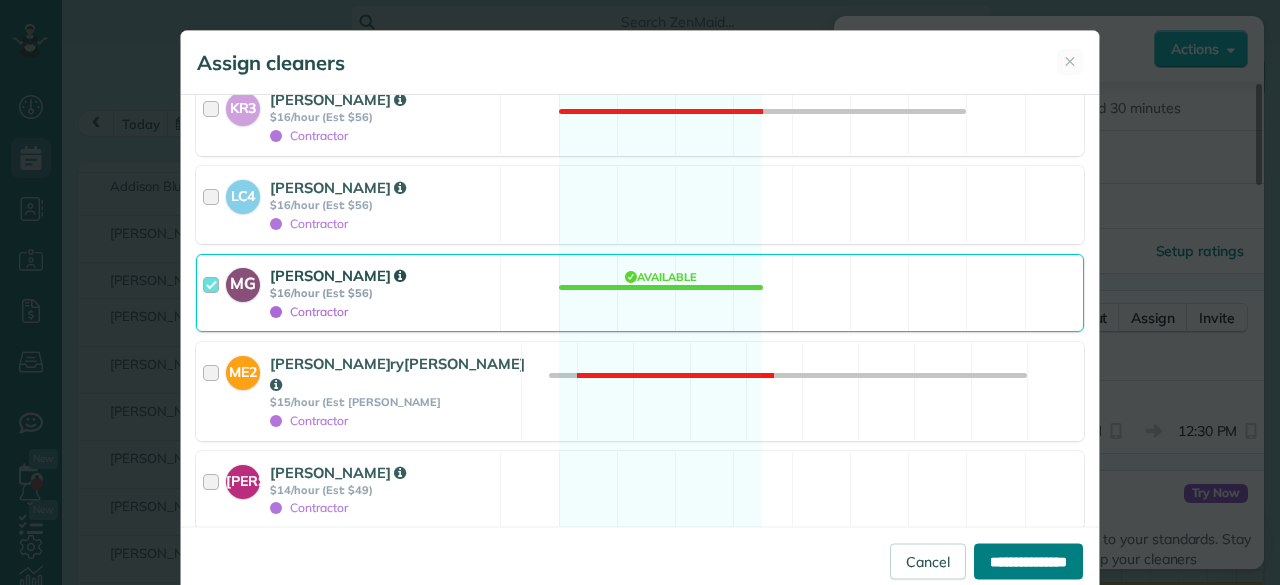 click on "**********" at bounding box center (1028, 561) 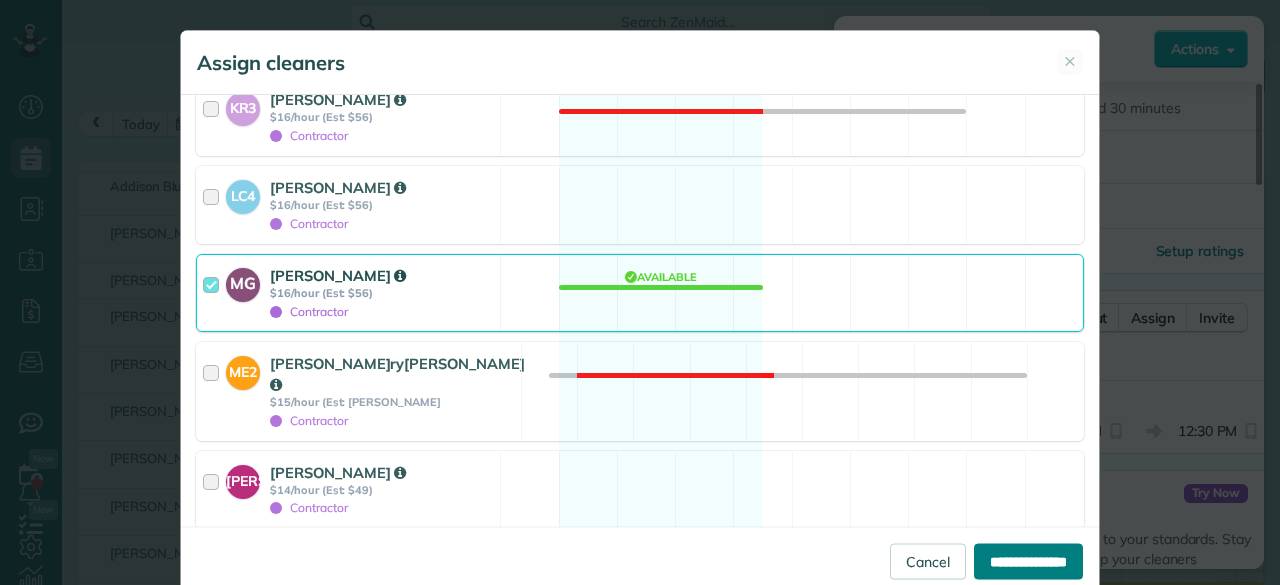 type on "**********" 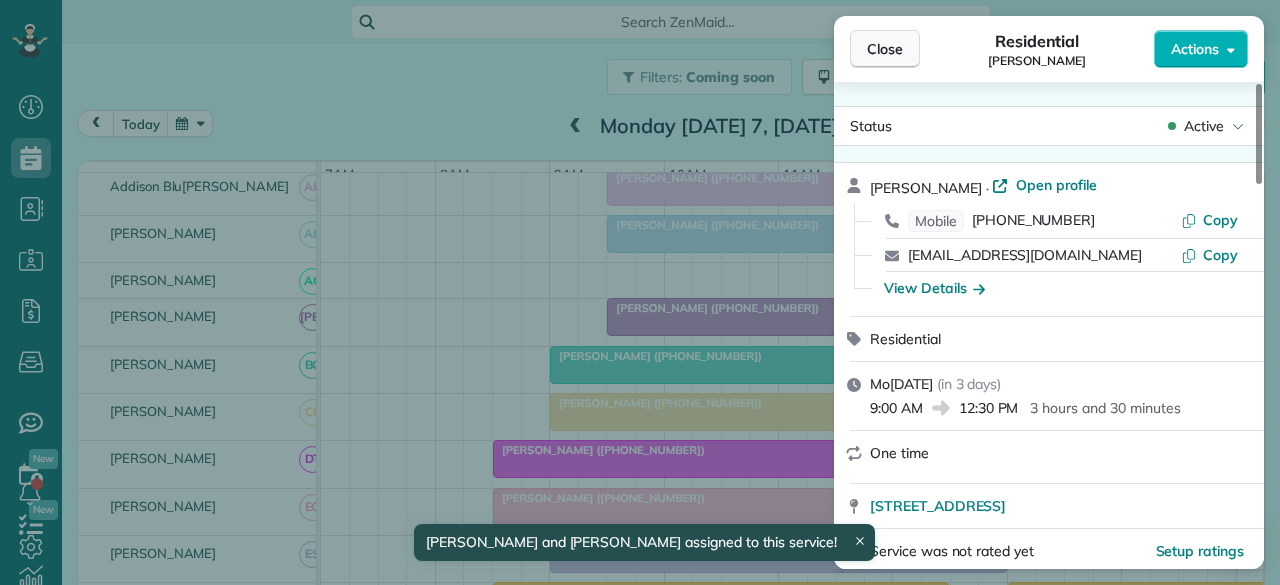 click on "Close" at bounding box center (885, 49) 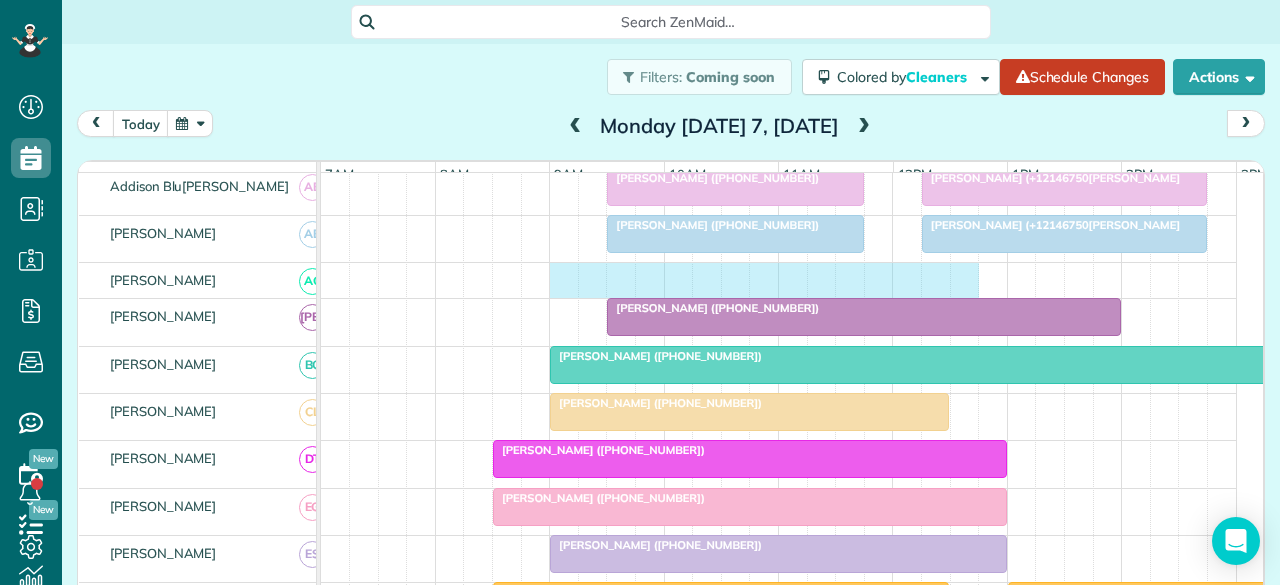 drag, startPoint x: 550, startPoint y: 279, endPoint x: 948, endPoint y: 281, distance: 398.00504 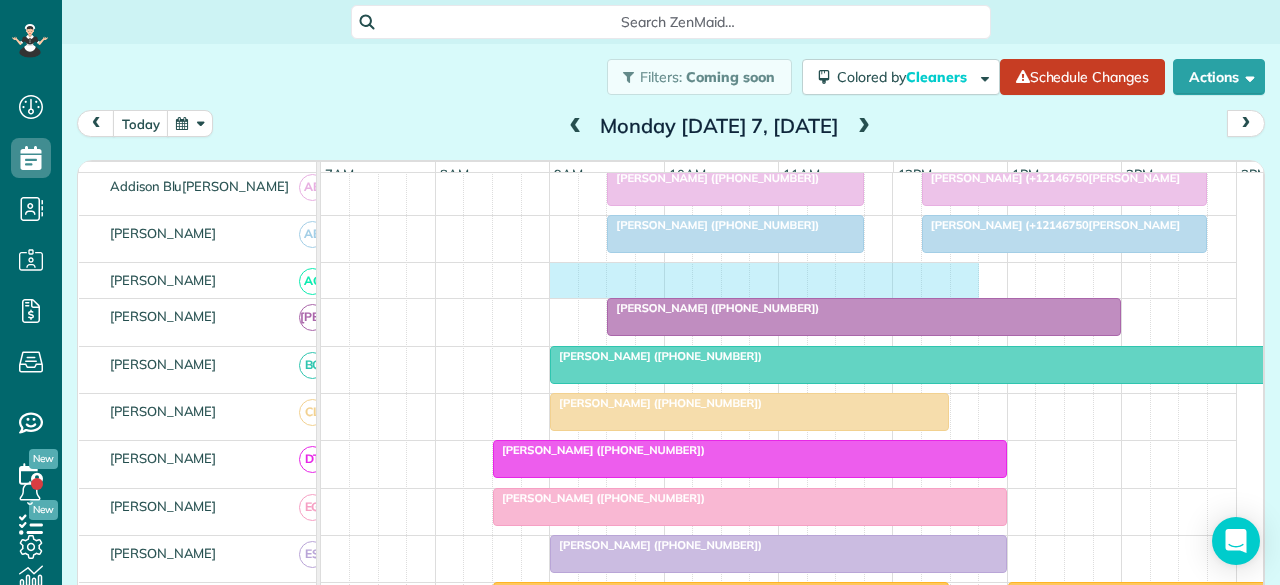 click at bounding box center (779, 280) 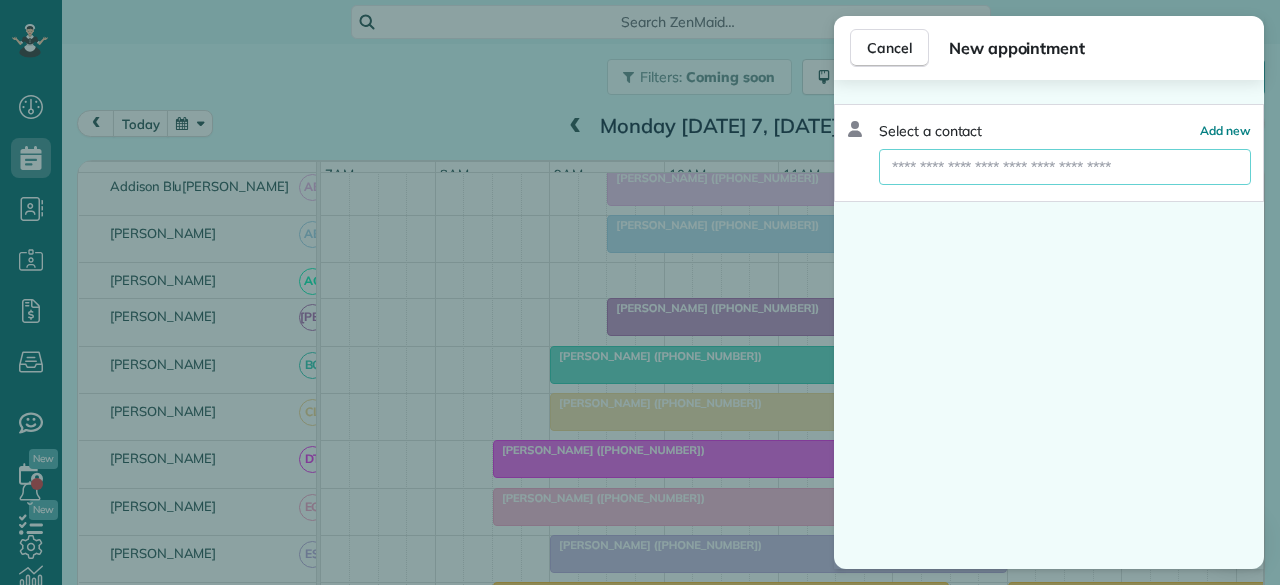 click at bounding box center (1065, 167) 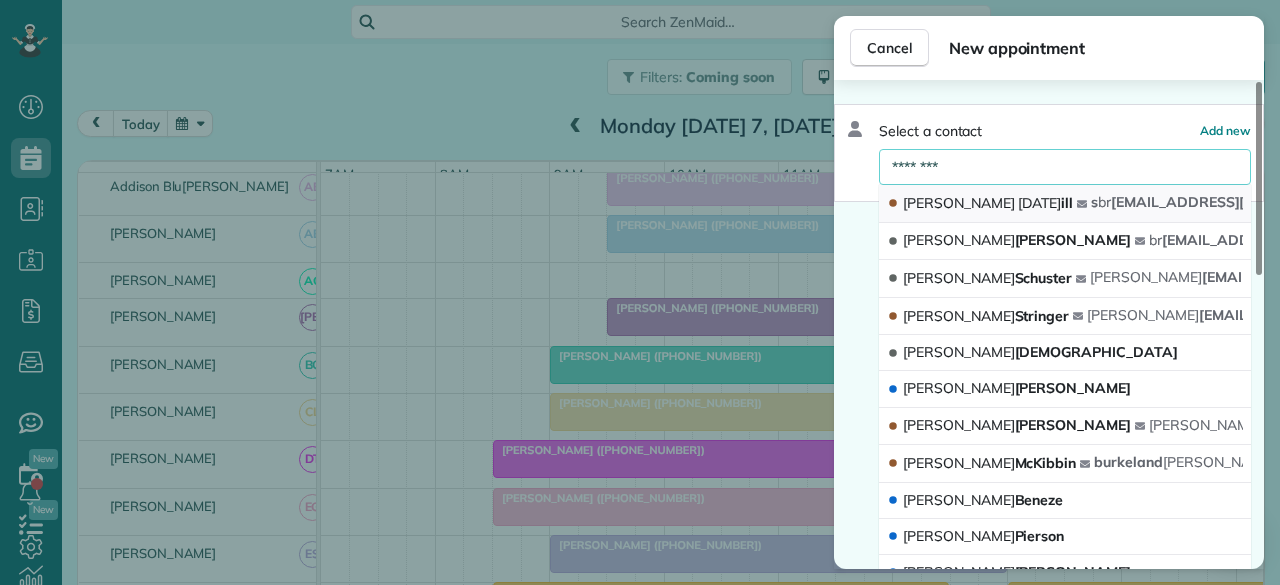 type on "********" 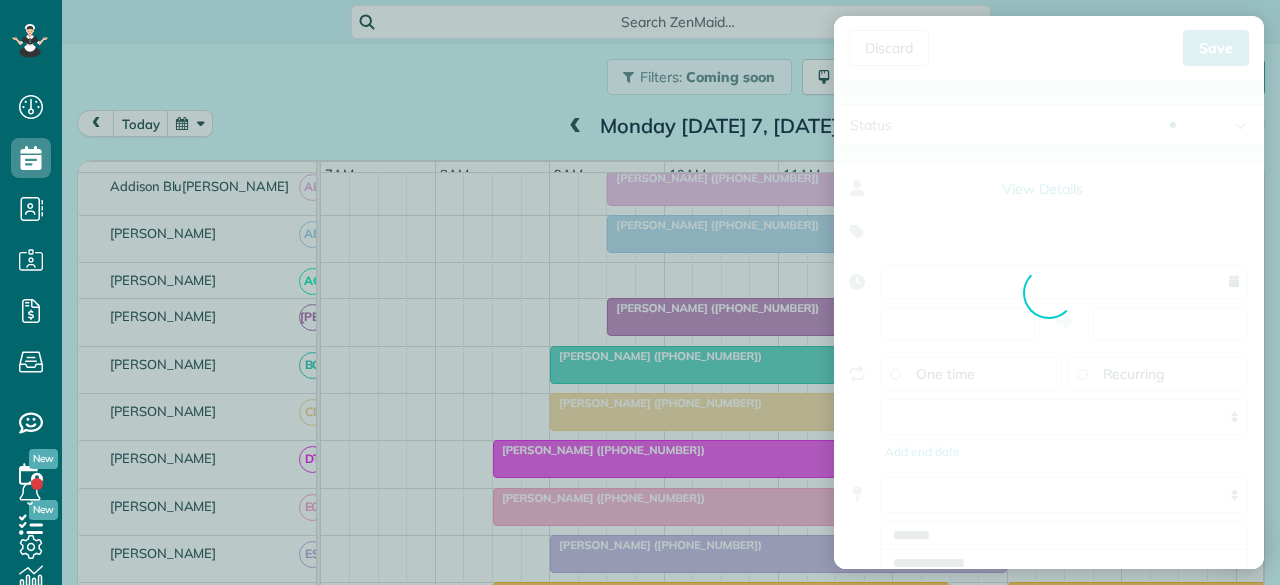 type on "**********" 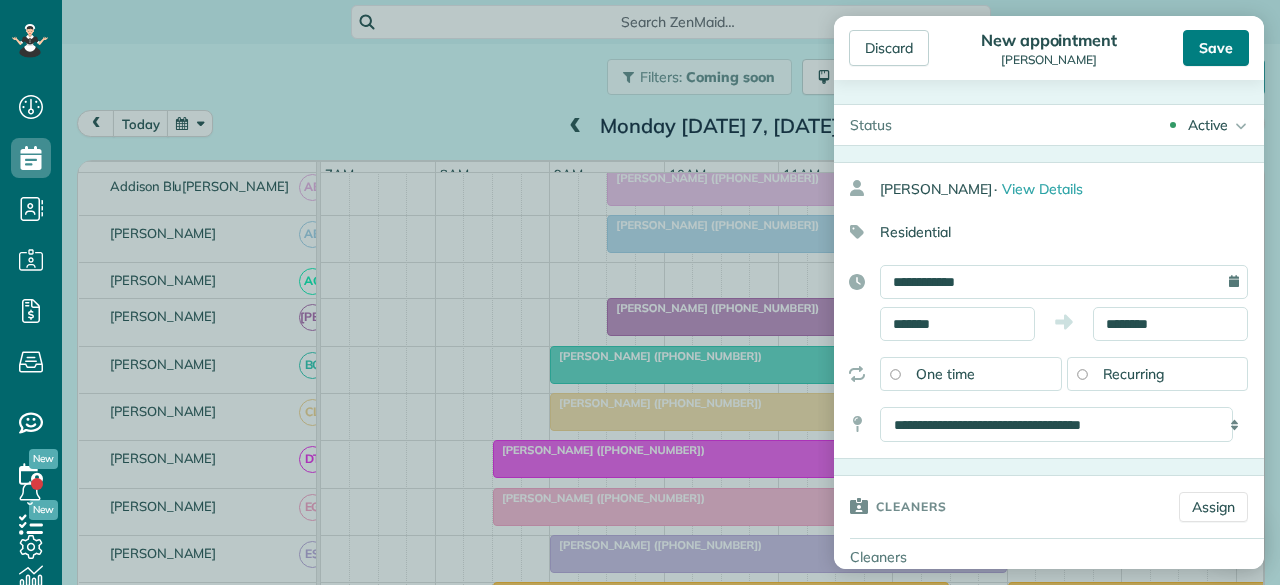 click on "Save" at bounding box center [1216, 48] 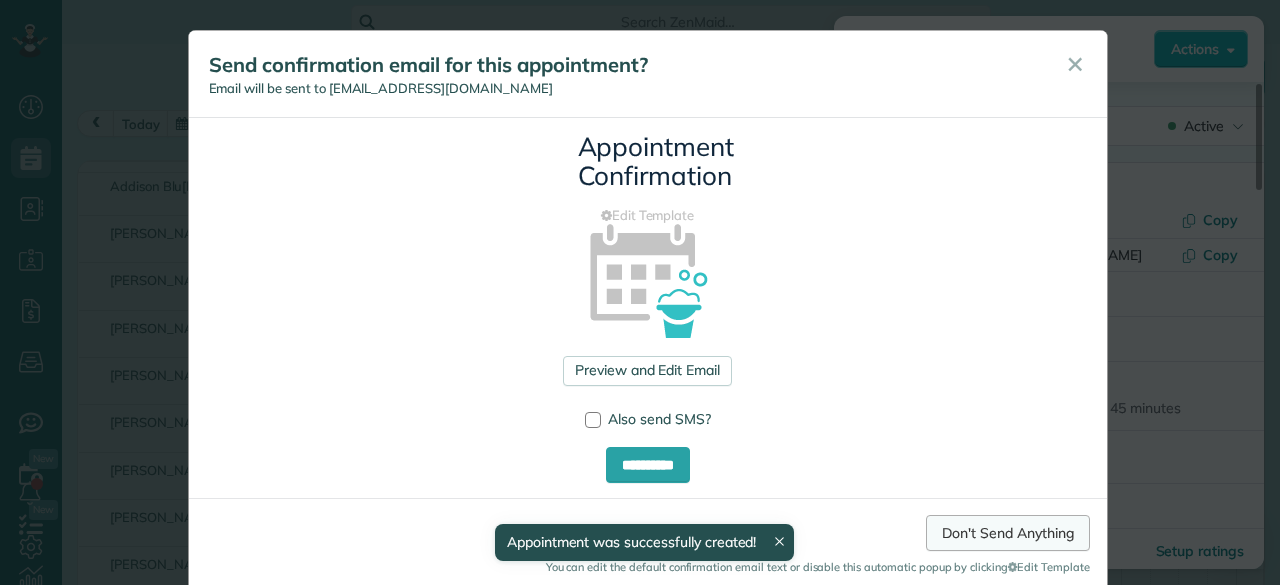click on "Don't Send Anything" at bounding box center [1007, 533] 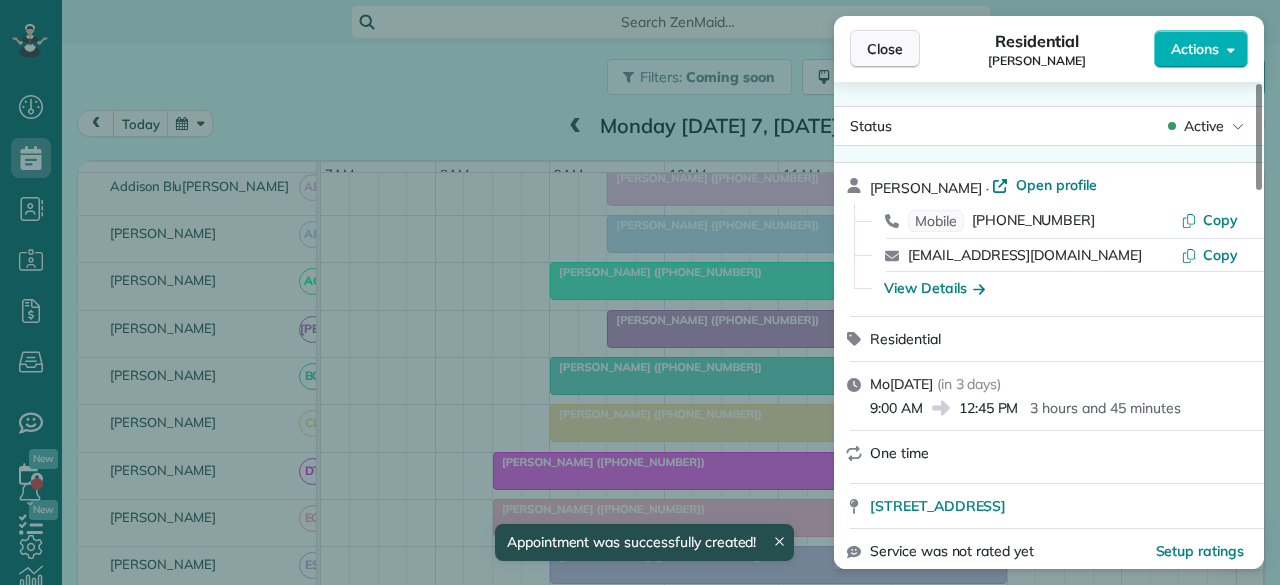 click on "Close" at bounding box center [885, 49] 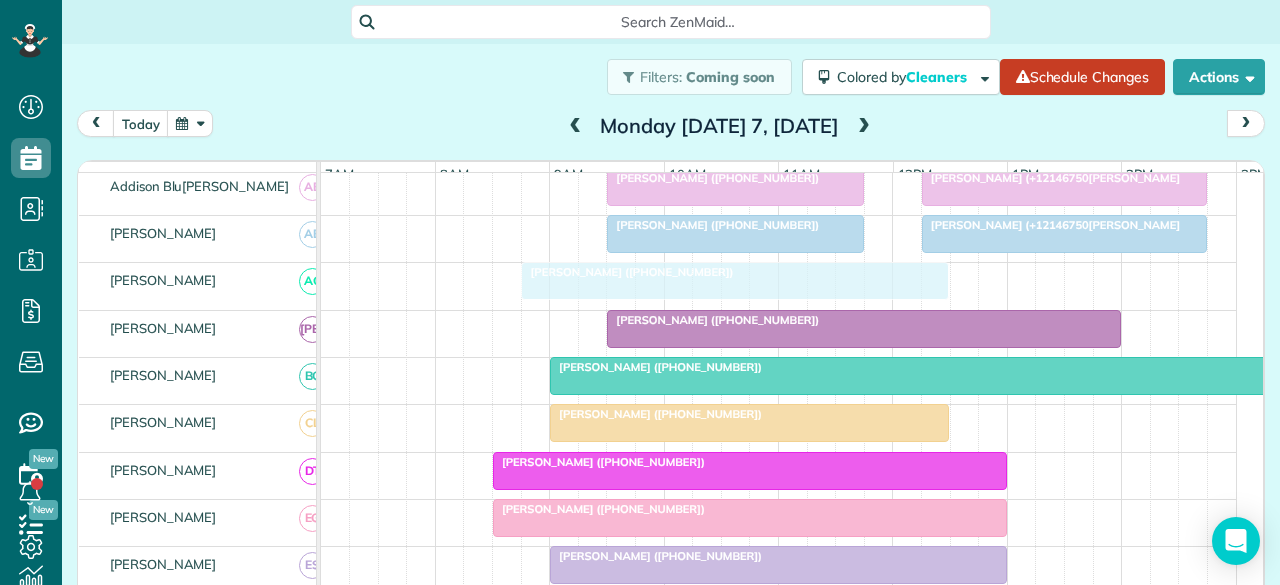 drag, startPoint x: 778, startPoint y: 294, endPoint x: 744, endPoint y: 294, distance: 34 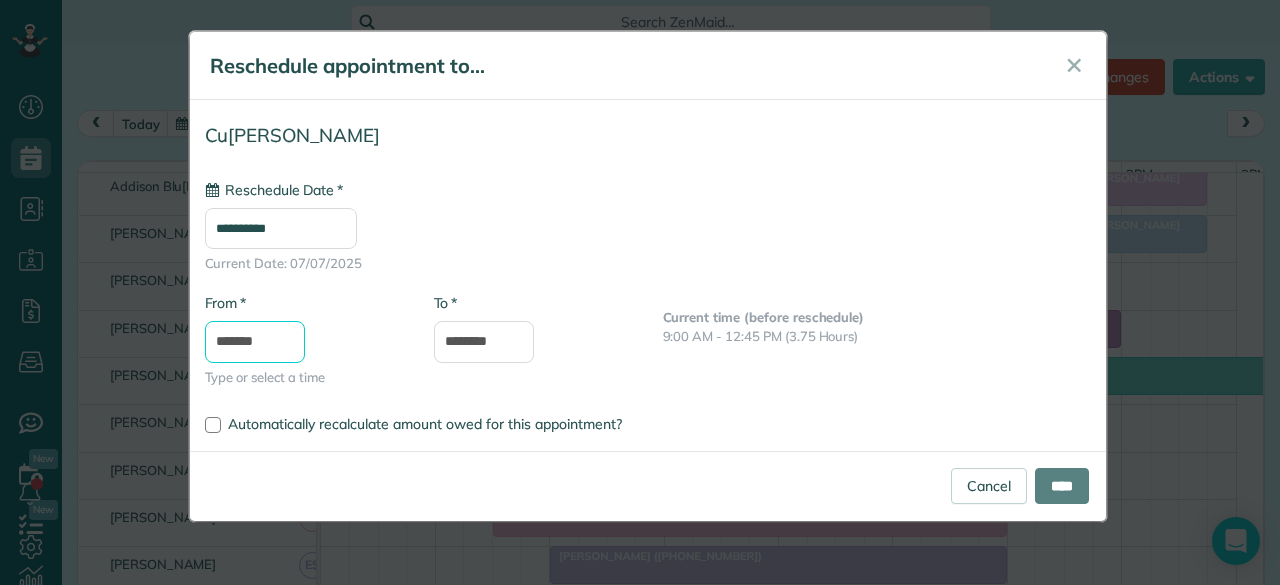 type on "**********" 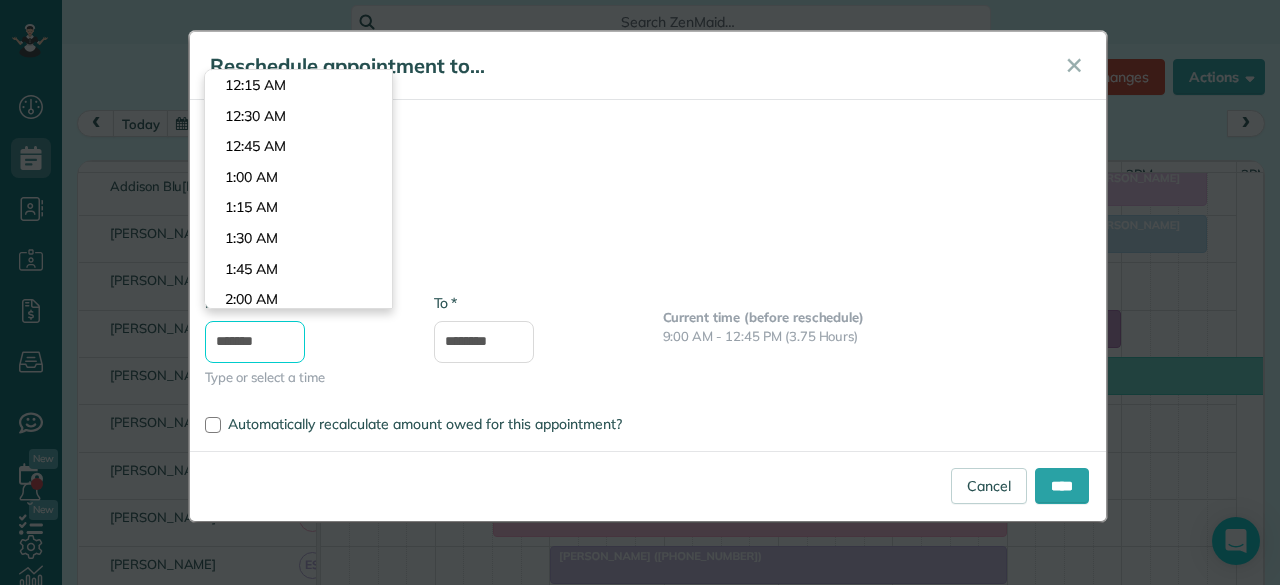 scroll, scrollTop: 1007, scrollLeft: 0, axis: vertical 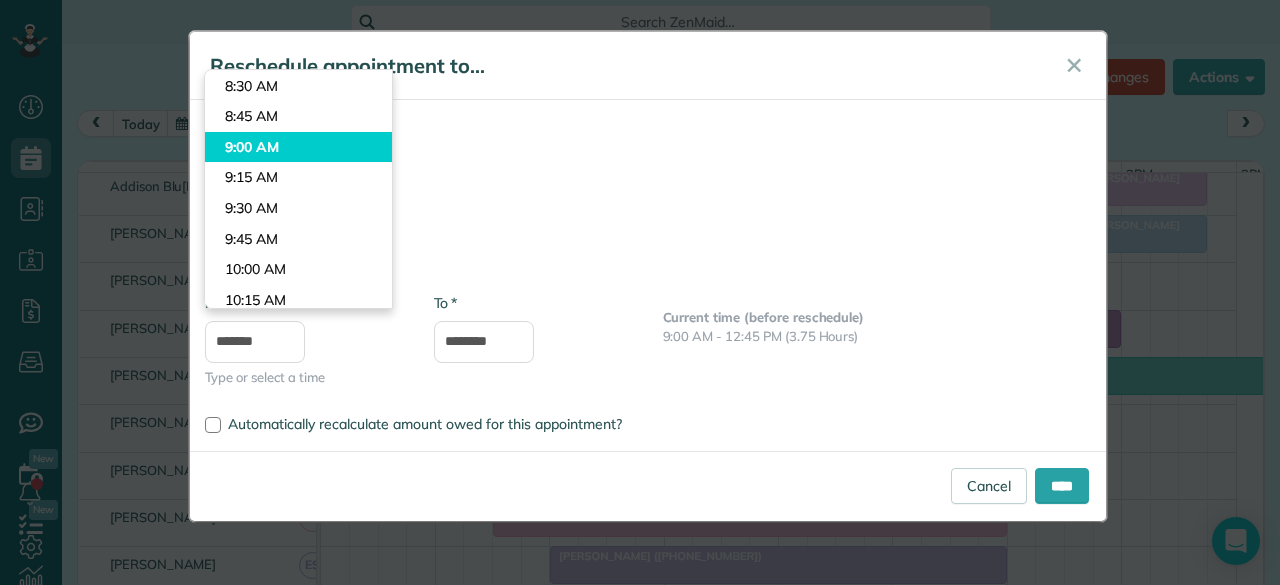 type on "*******" 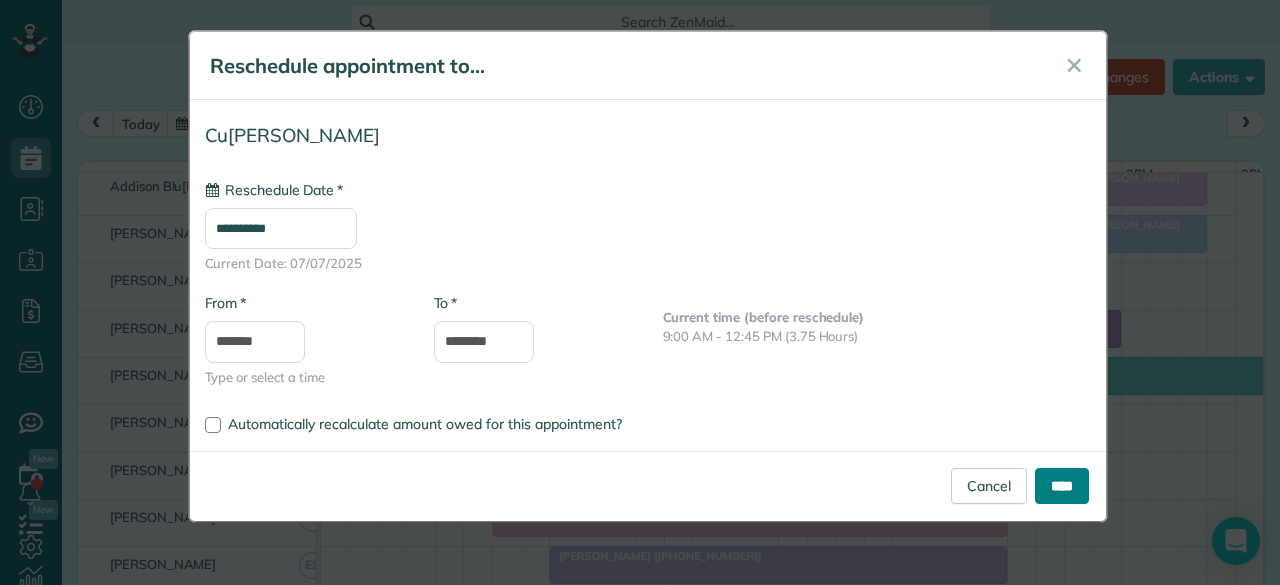 click on "****" at bounding box center (1062, 486) 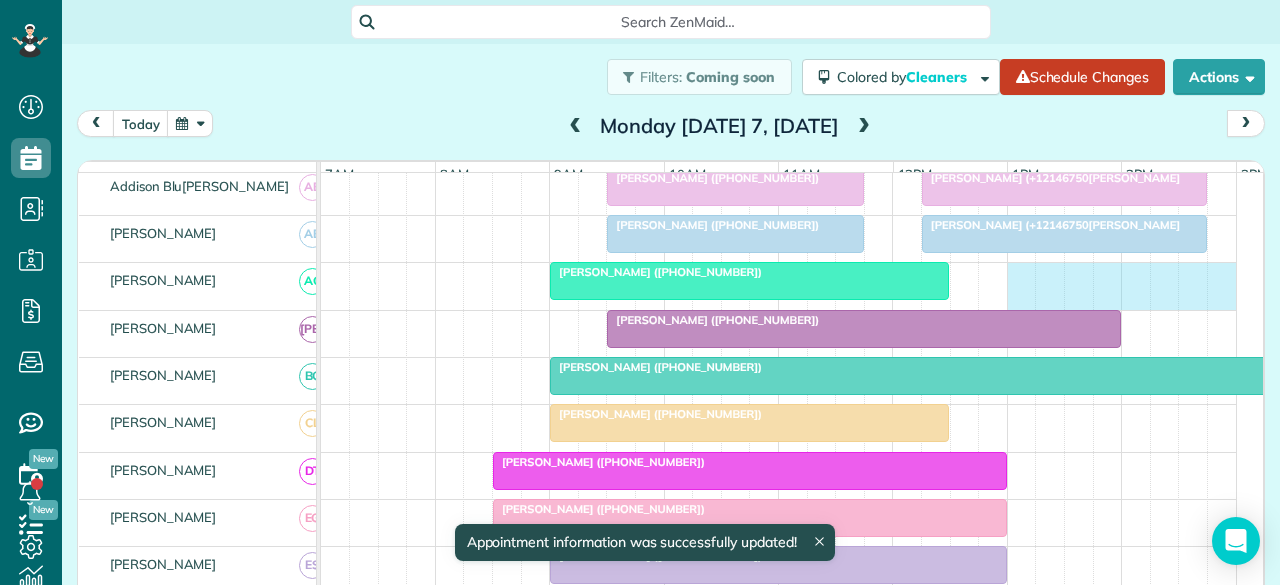 drag, startPoint x: 1010, startPoint y: 287, endPoint x: 1216, endPoint y: 285, distance: 206.0097 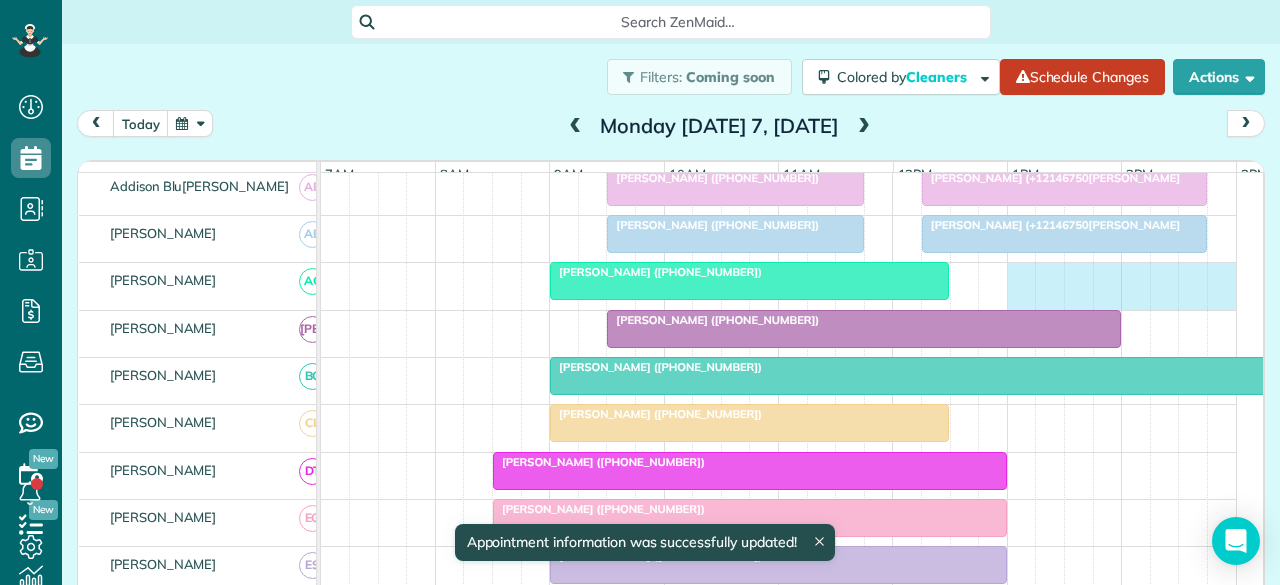 click on "[PERSON_NAME] ([PHONE_NUMBER])" at bounding box center [779, 286] 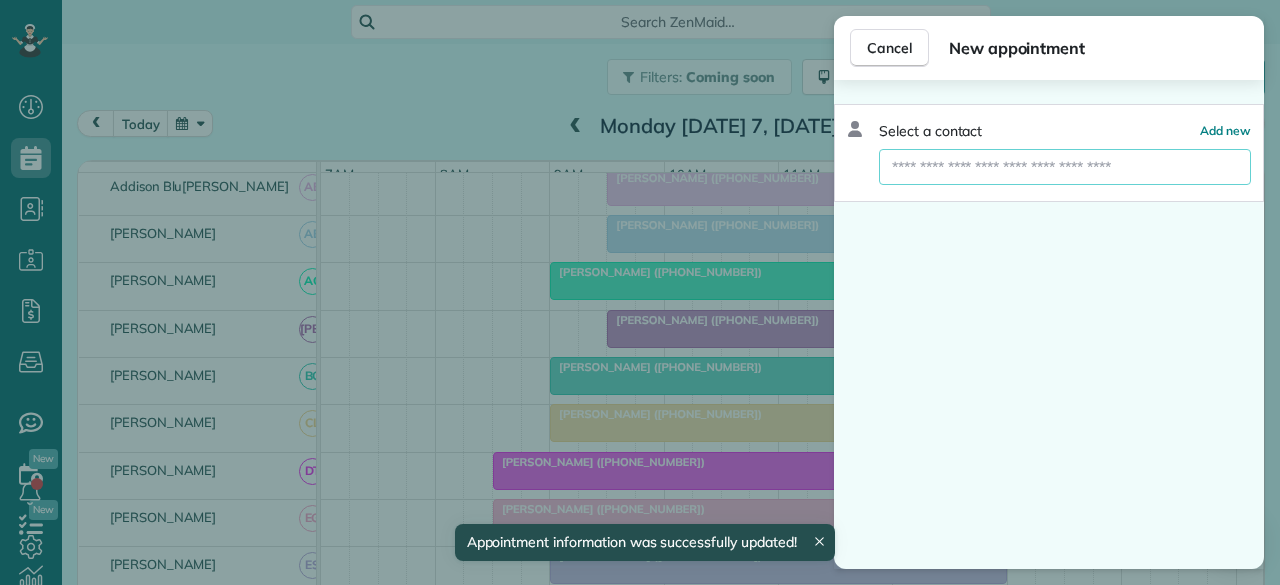 click at bounding box center (1065, 167) 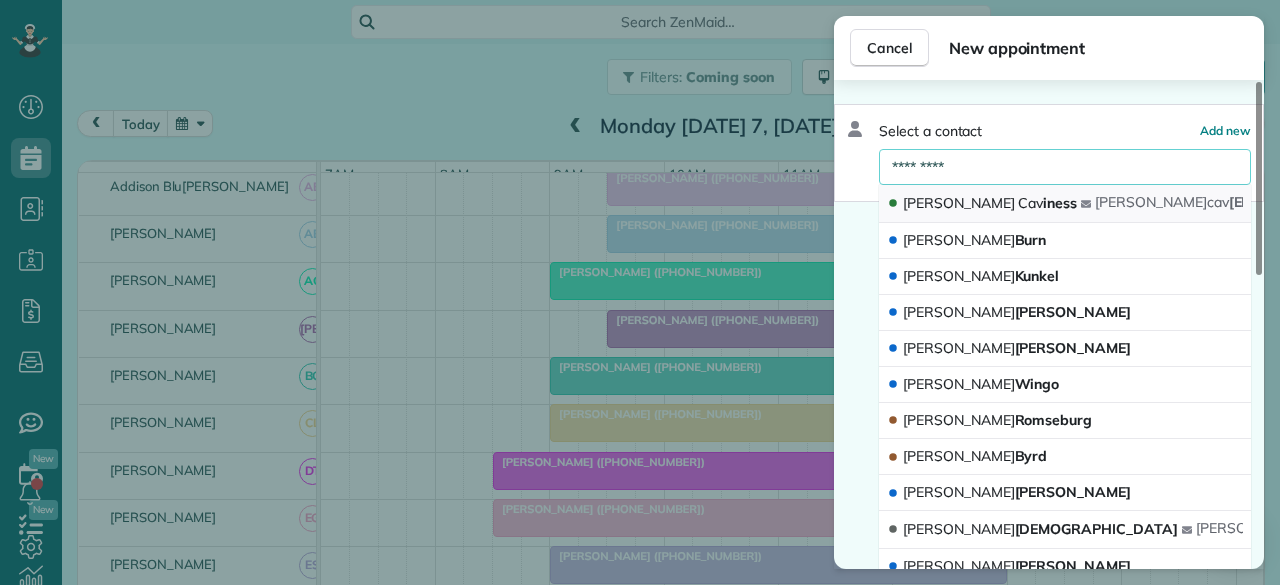 type on "*********" 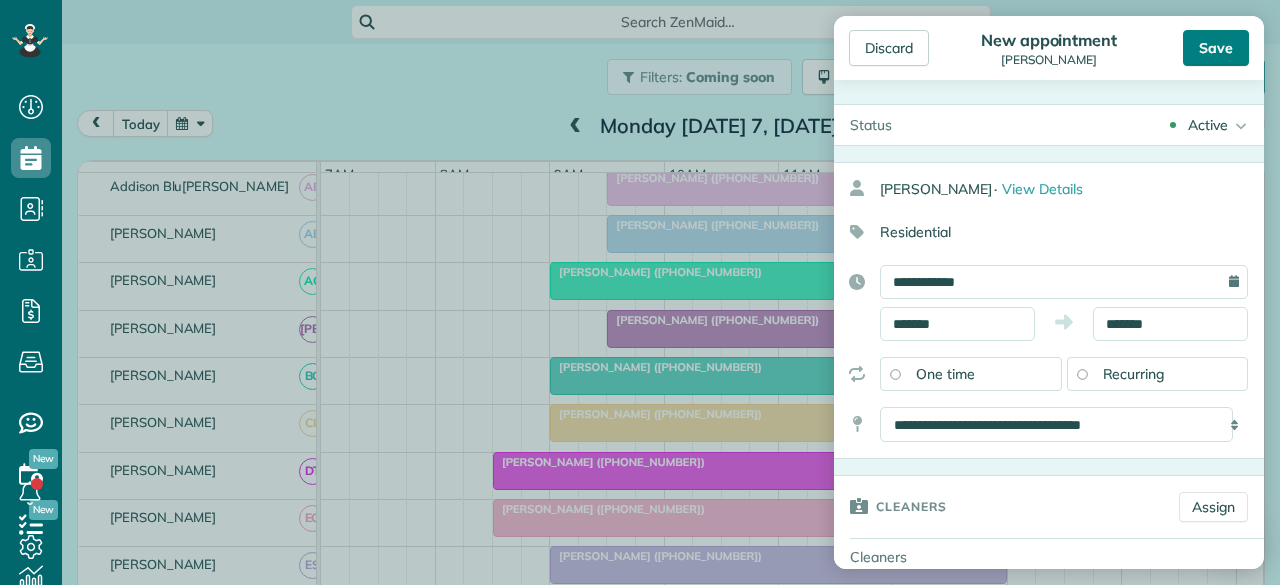 click on "Save" at bounding box center (1216, 48) 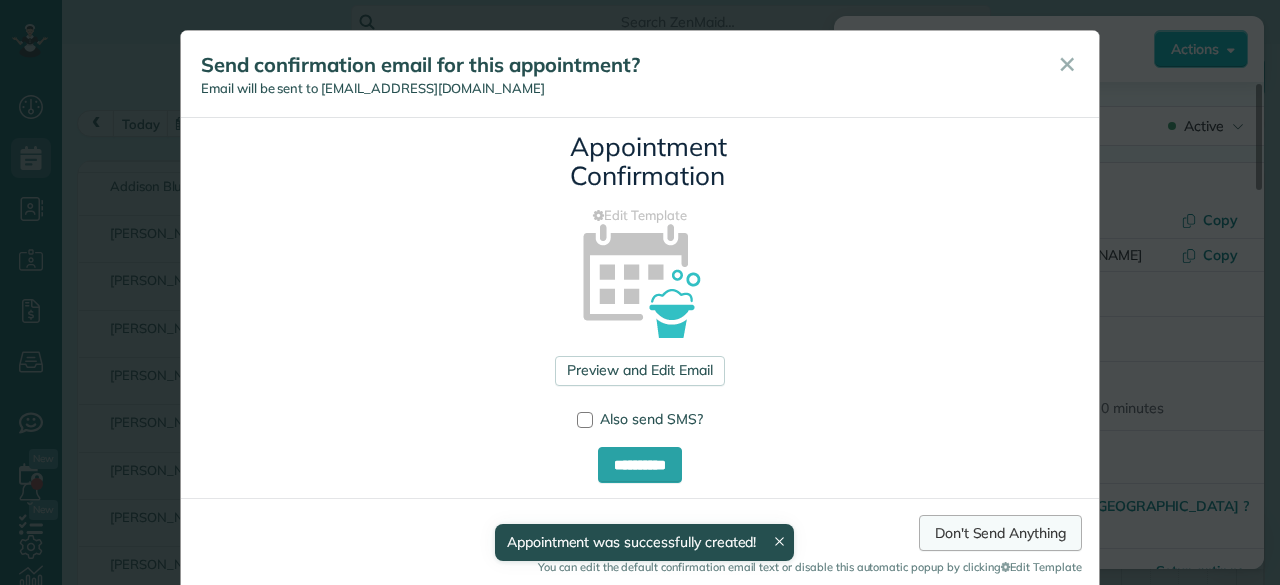click on "Don't Send Anything" at bounding box center [1000, 533] 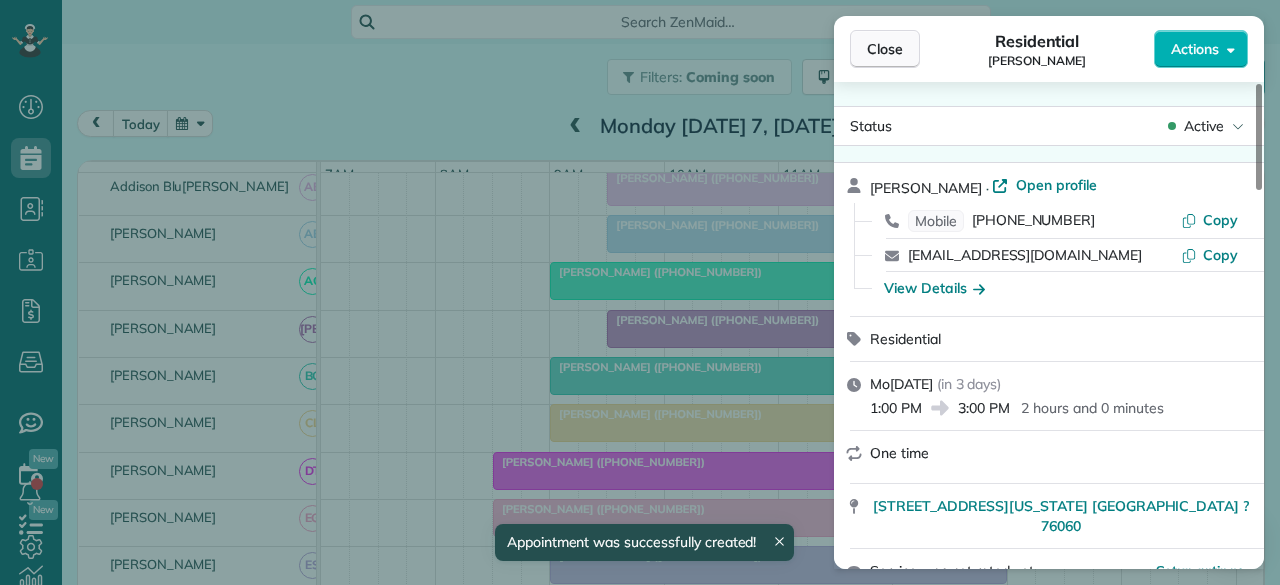 click on "Close" at bounding box center [885, 49] 